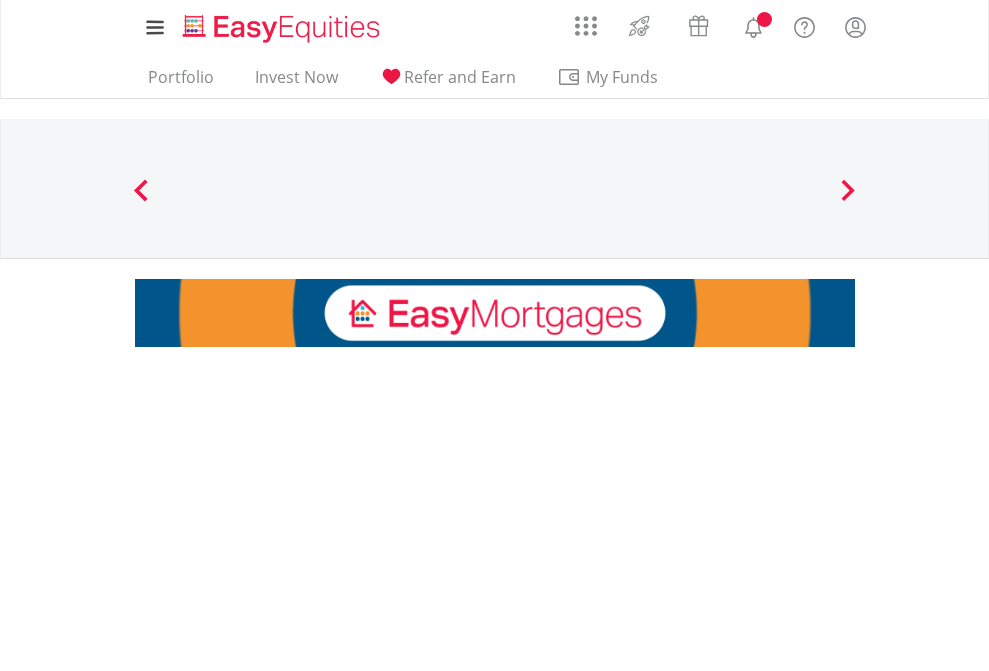 scroll, scrollTop: 0, scrollLeft: 0, axis: both 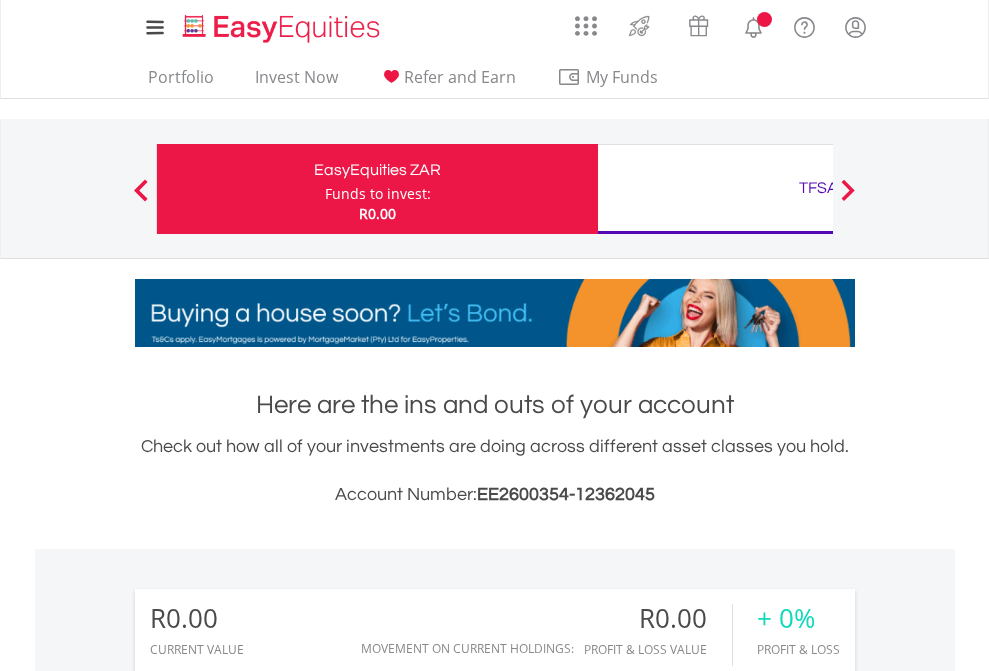 click on "Funds to invest:" at bounding box center [378, 194] 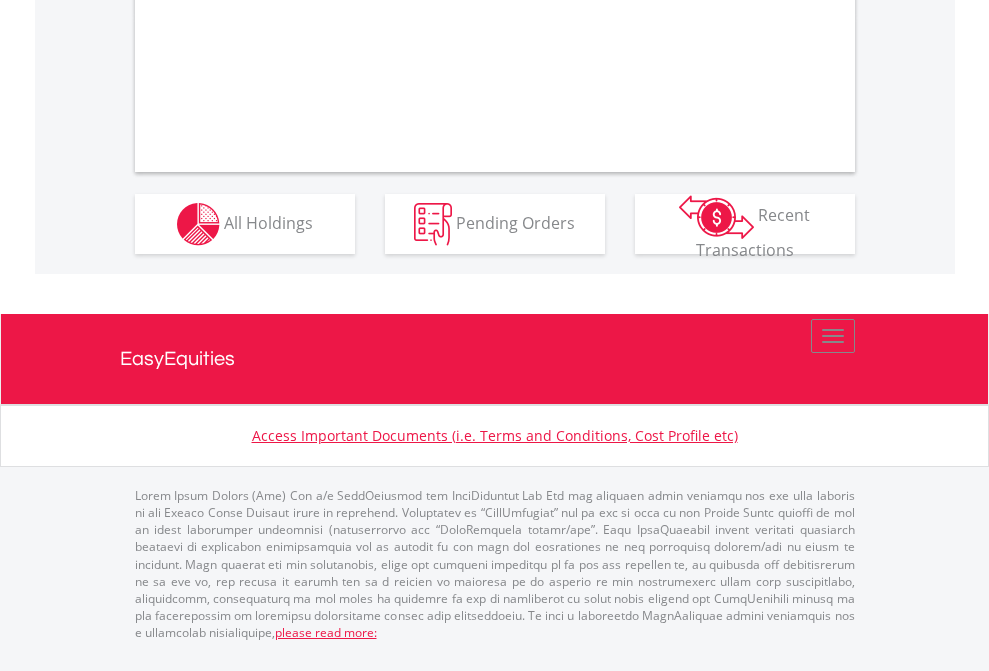 scroll, scrollTop: 1870, scrollLeft: 0, axis: vertical 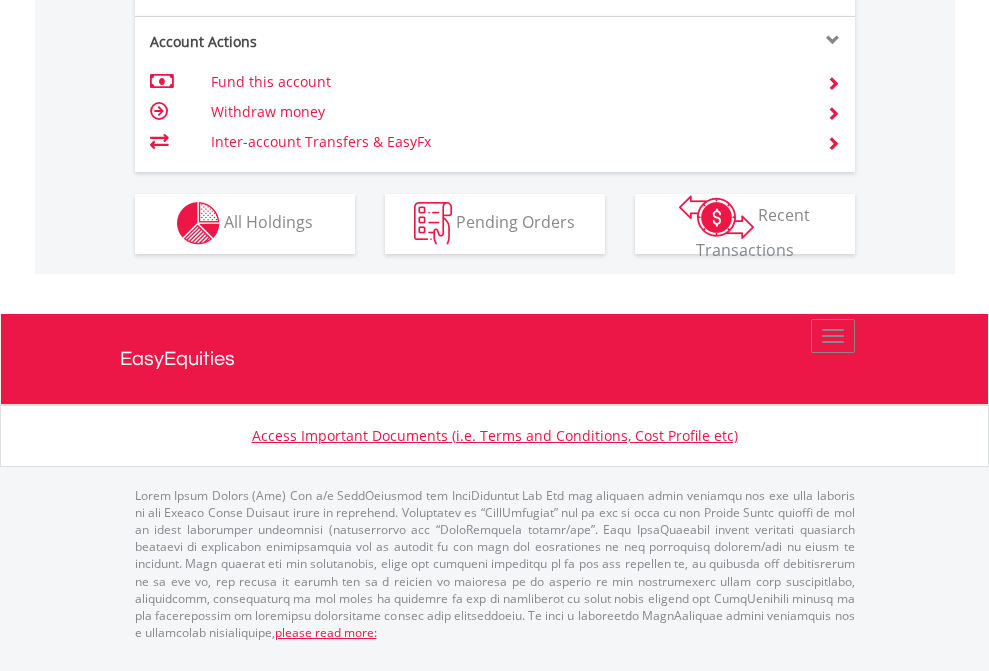 click on "Investment types" at bounding box center (706, -353) 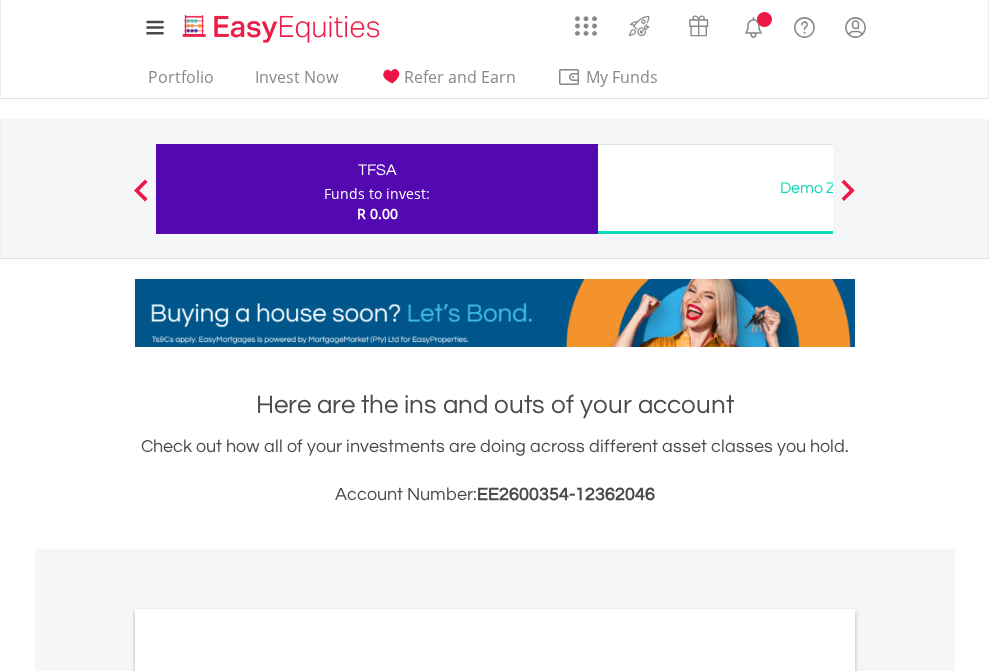 scroll, scrollTop: 0, scrollLeft: 0, axis: both 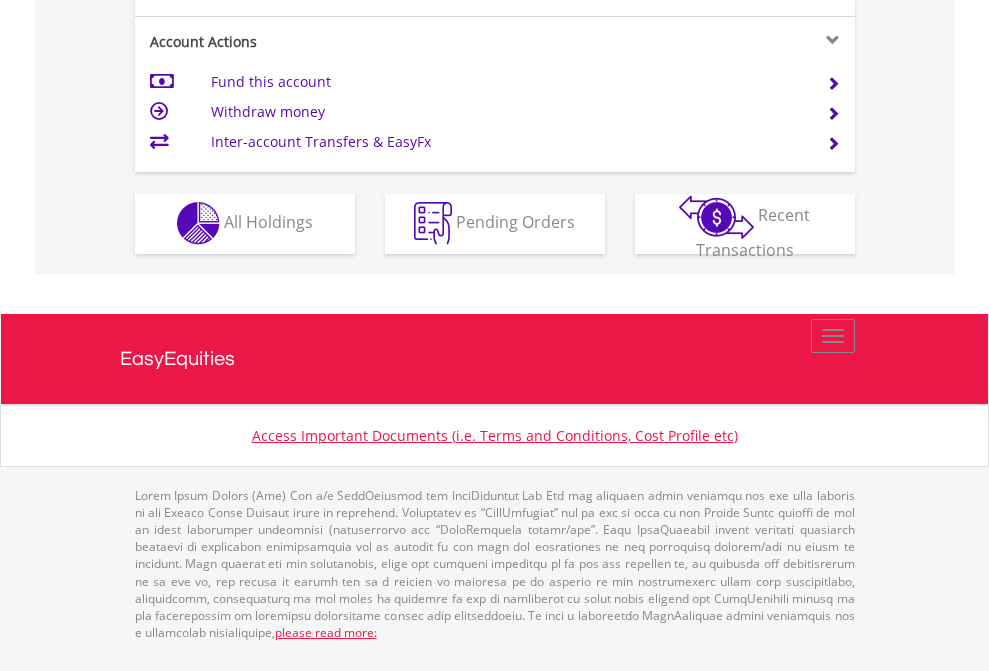 click on "Investment types" at bounding box center (706, -353) 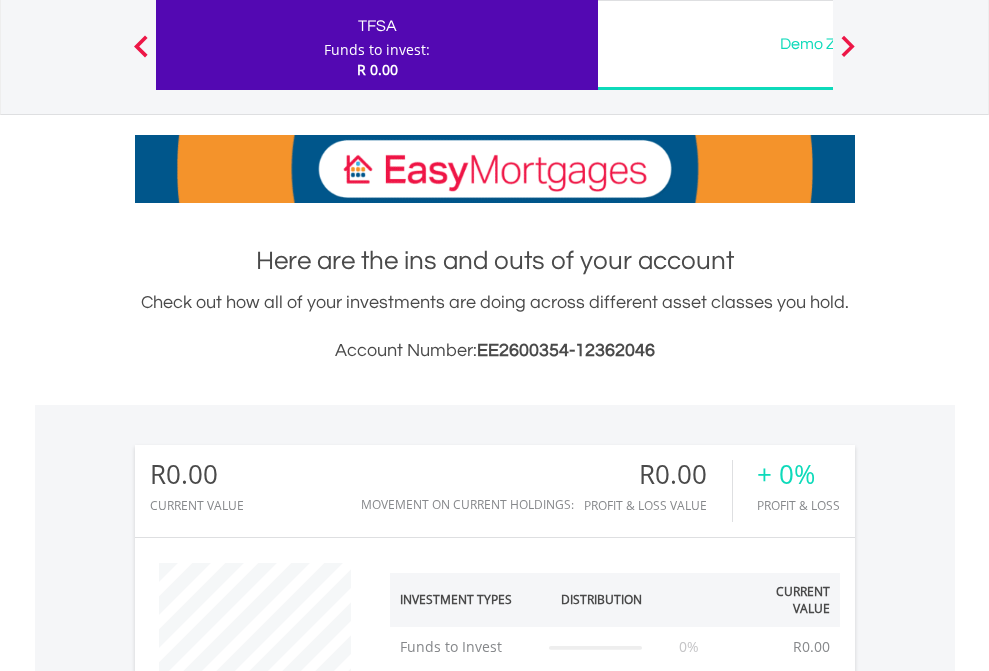 click on "All Holdings" at bounding box center [268, 1298] 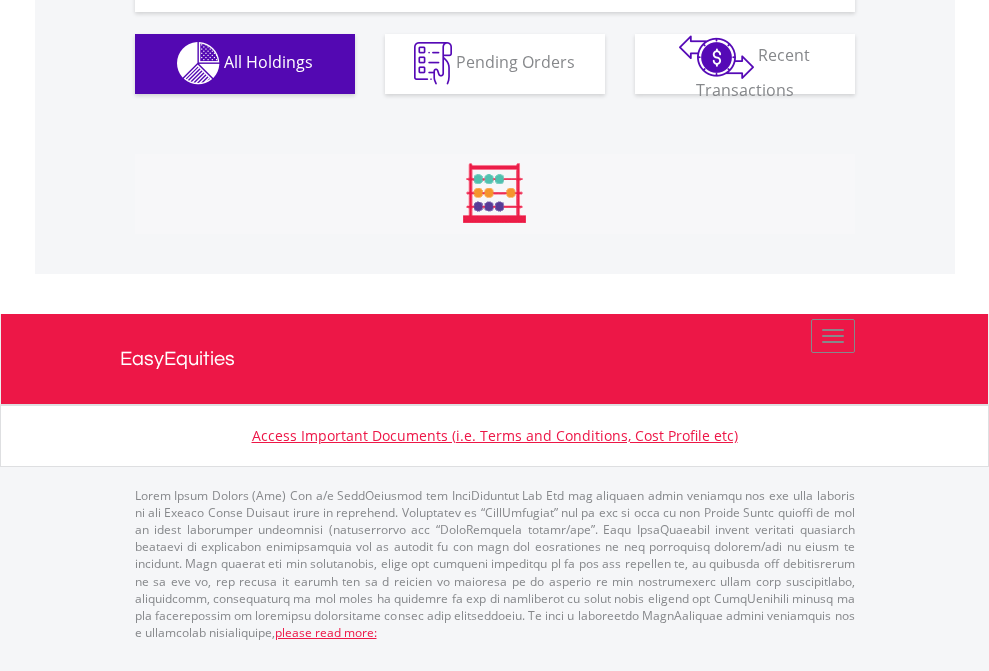 scroll, scrollTop: 1980, scrollLeft: 0, axis: vertical 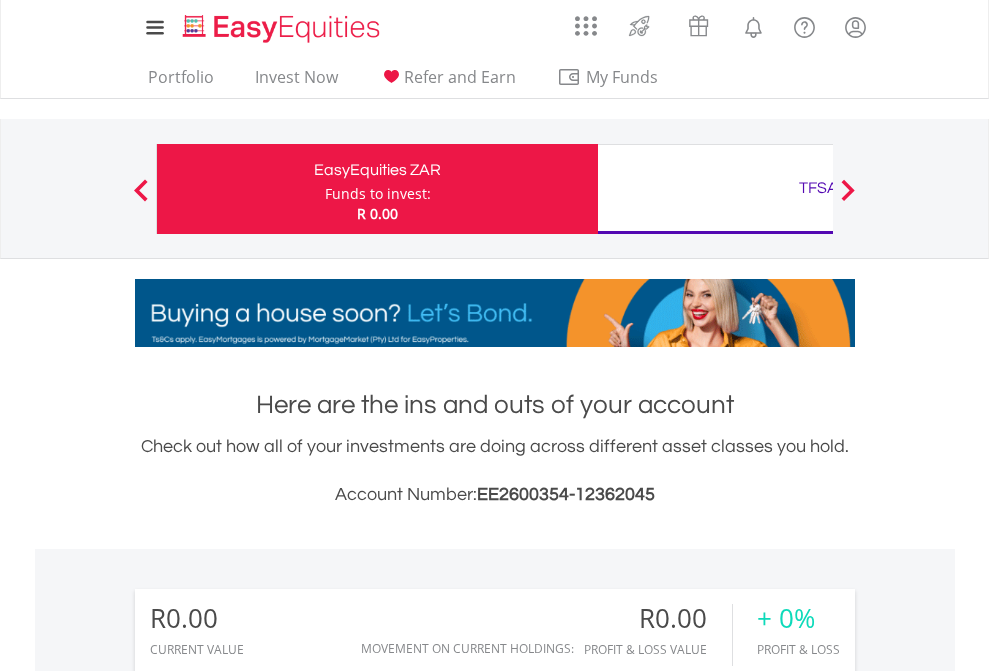 click on "TFSA" at bounding box center (818, 188) 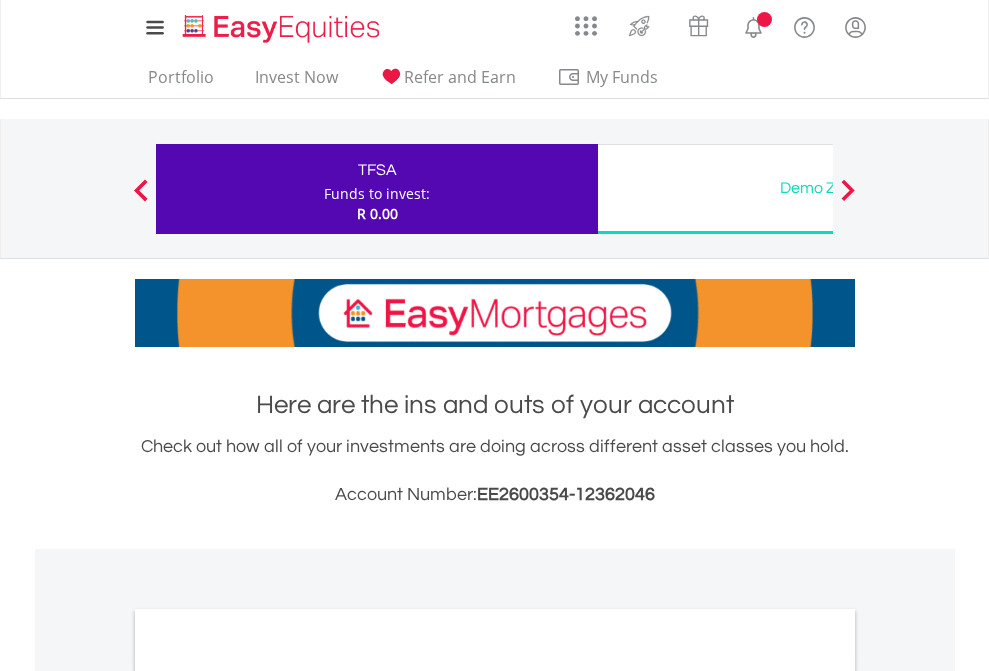 scroll, scrollTop: 0, scrollLeft: 0, axis: both 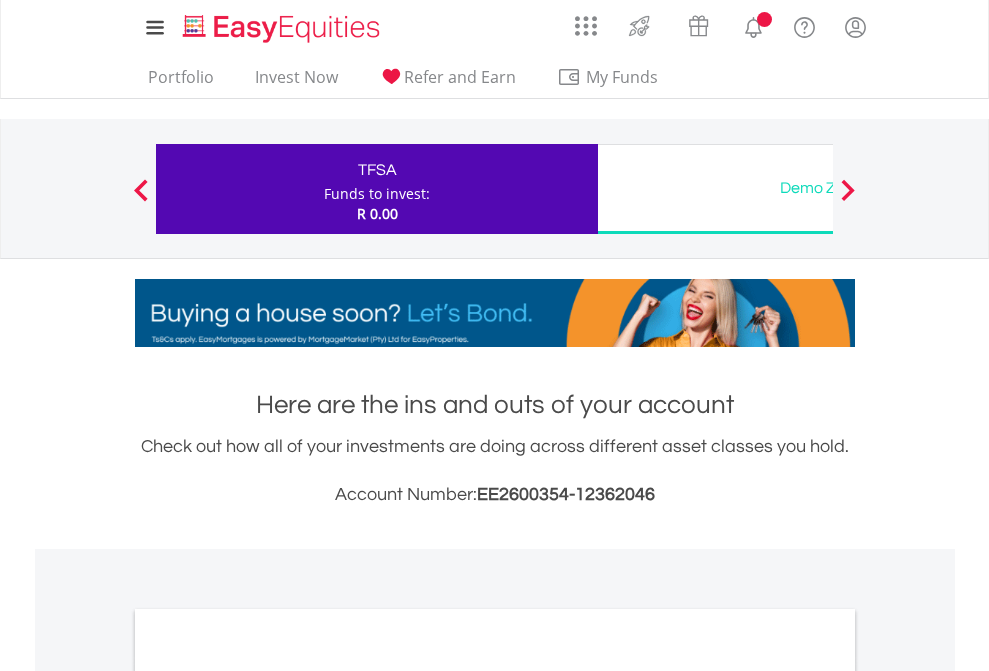 click on "All Holdings" at bounding box center (268, 1096) 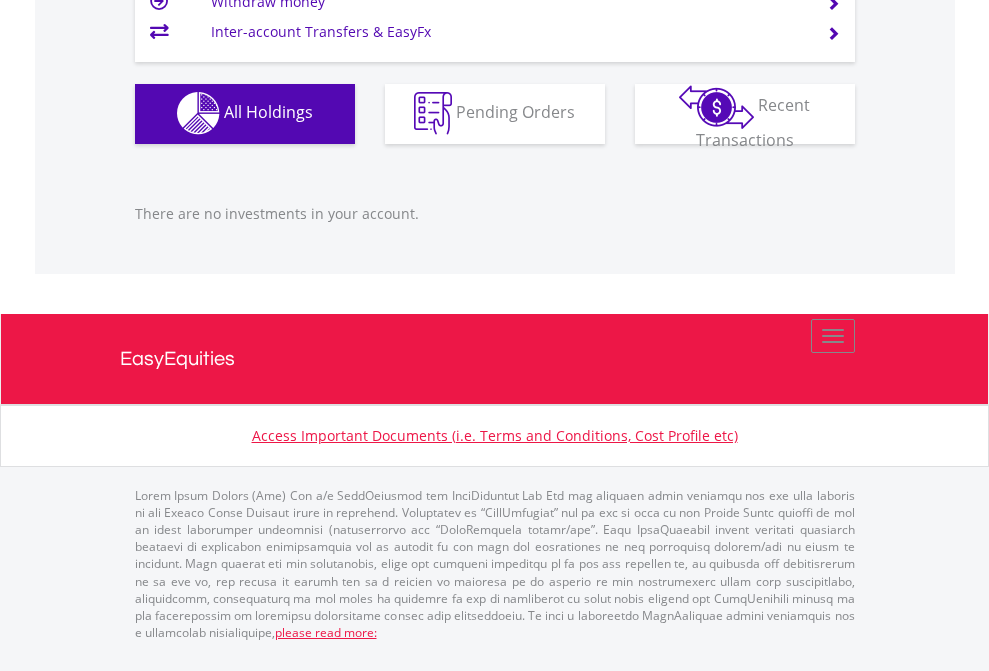 scroll, scrollTop: 1980, scrollLeft: 0, axis: vertical 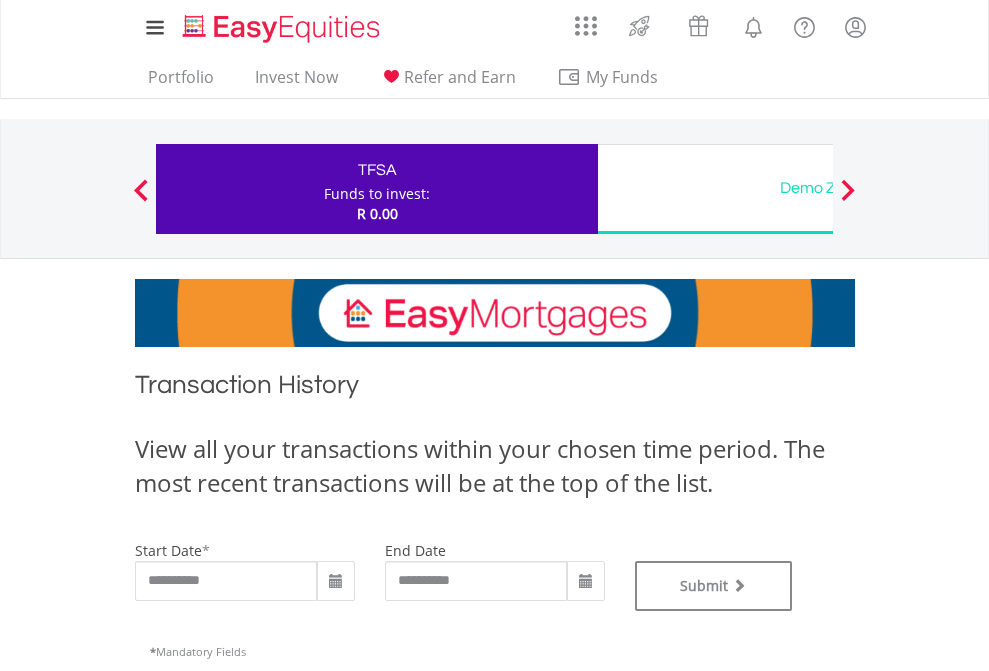 type on "**********" 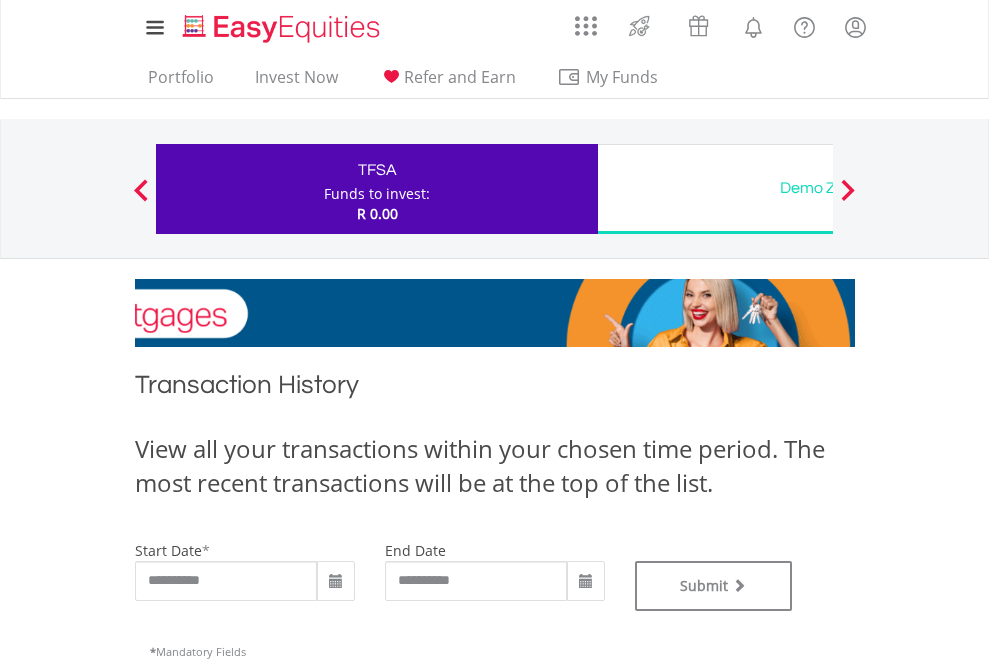 type on "**********" 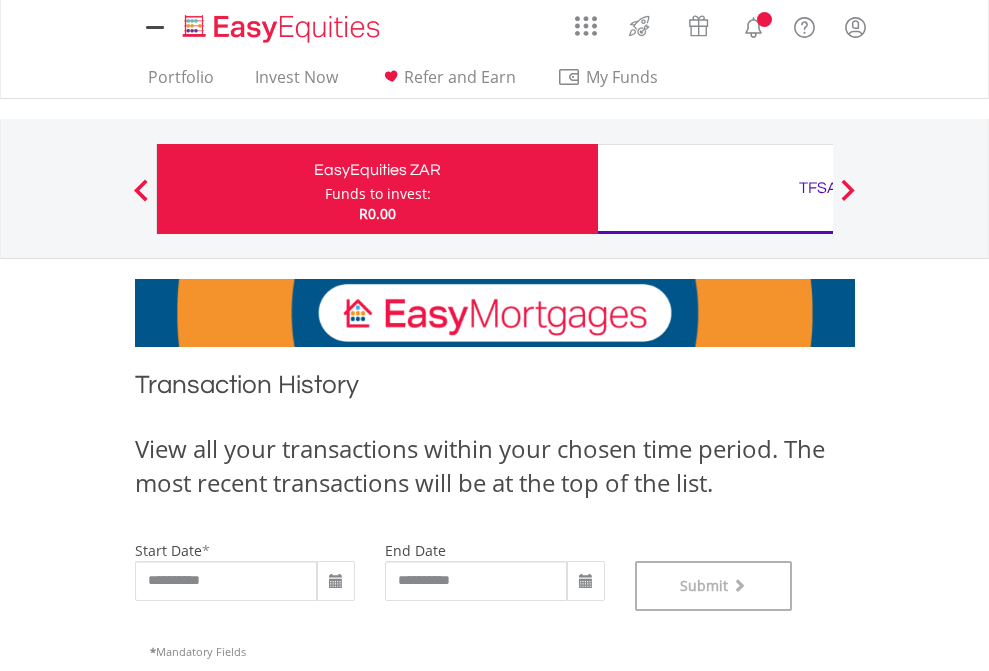 scroll, scrollTop: 811, scrollLeft: 0, axis: vertical 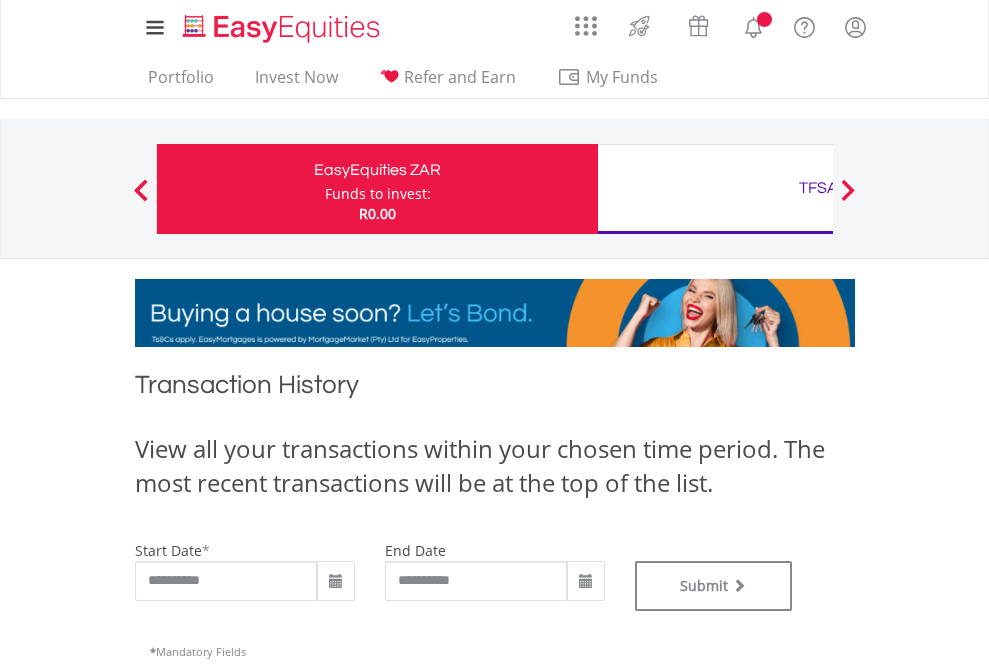 click on "TFSA" at bounding box center [818, 188] 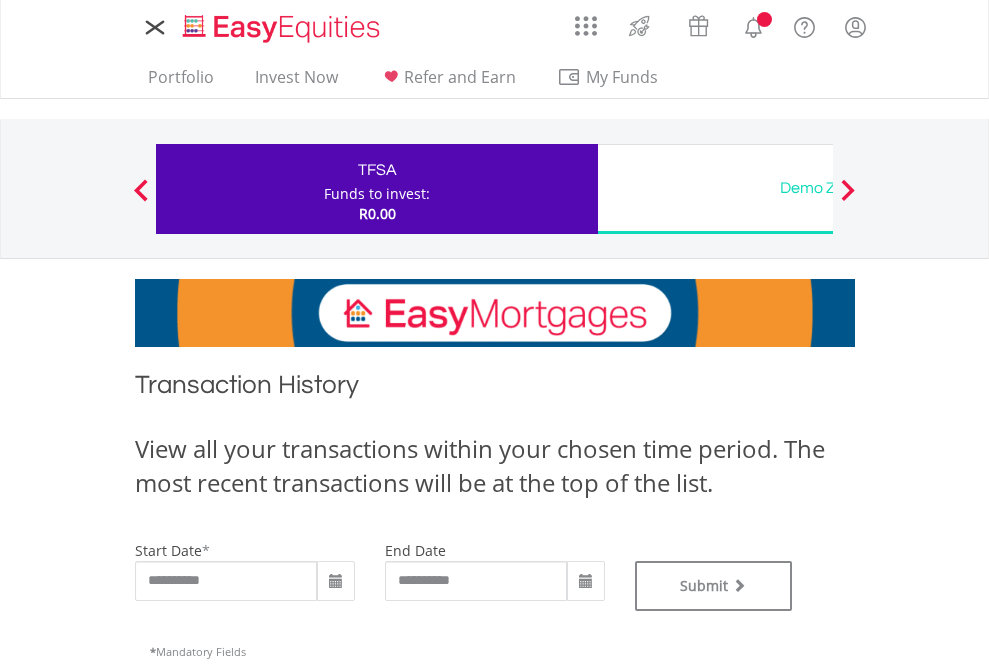 scroll, scrollTop: 0, scrollLeft: 0, axis: both 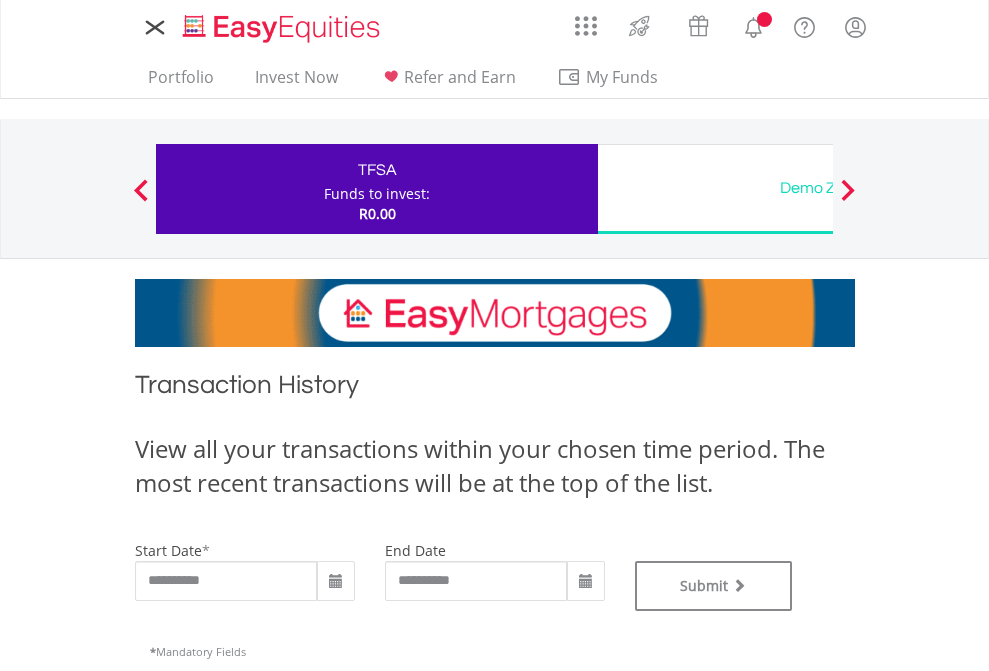 type on "**********" 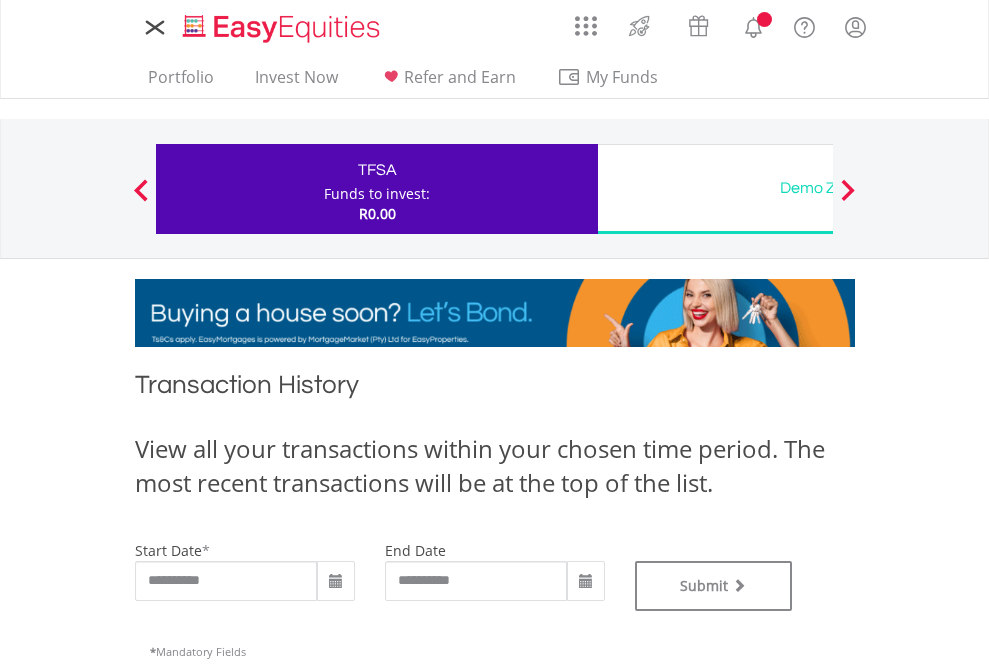 type on "**********" 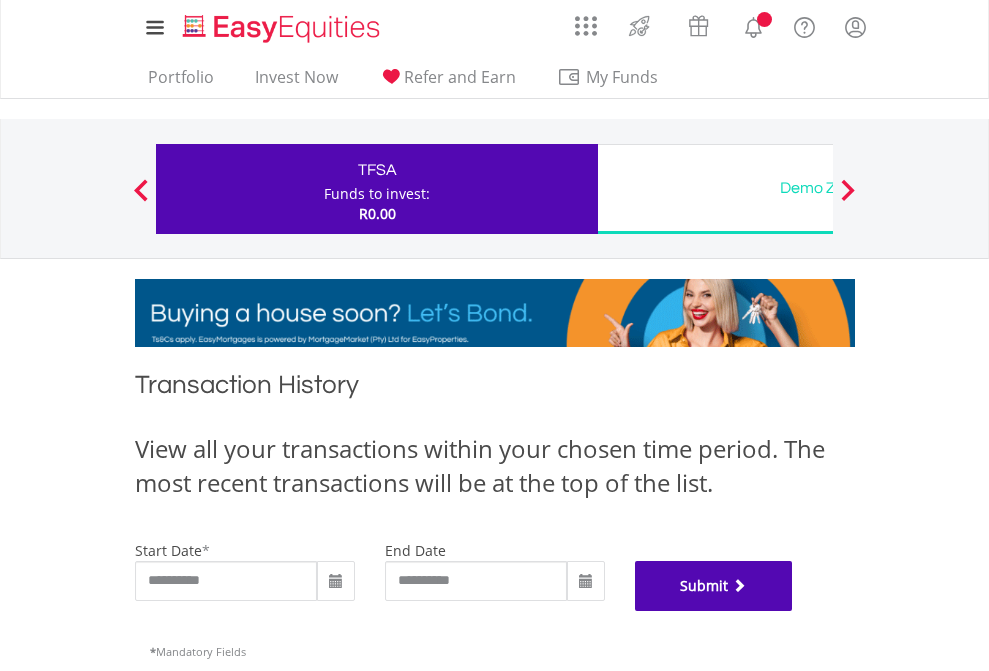 click on "Submit" at bounding box center (714, 586) 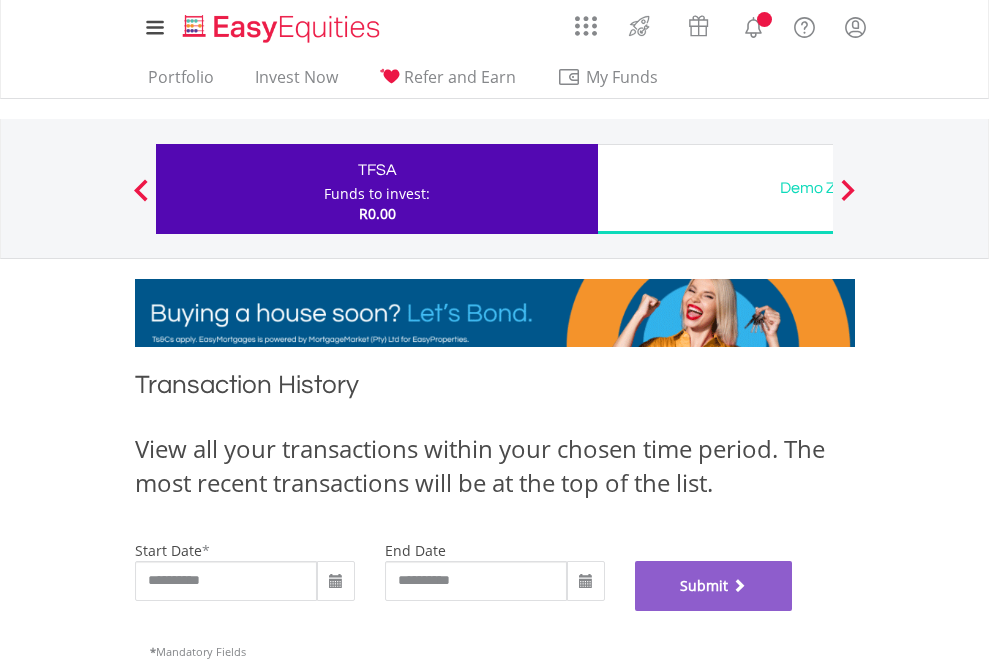 scroll, scrollTop: 811, scrollLeft: 0, axis: vertical 